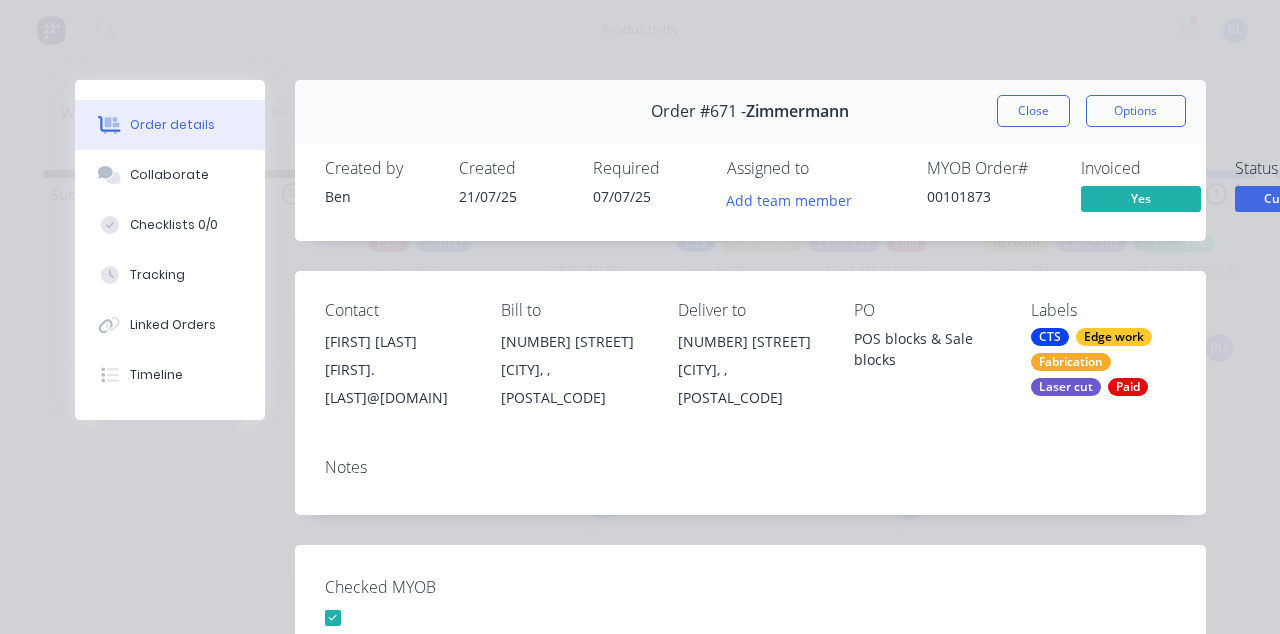 scroll, scrollTop: 0, scrollLeft: 0, axis: both 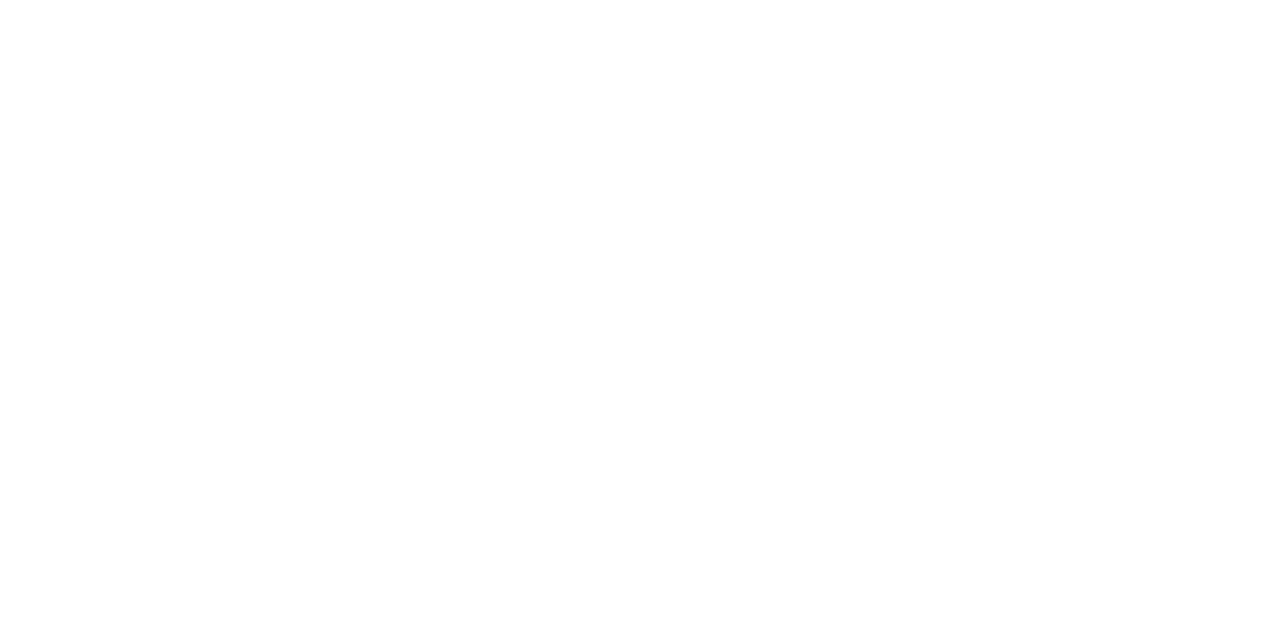 click on "PO #500 x 300 panels" at bounding box center (1969, 631) 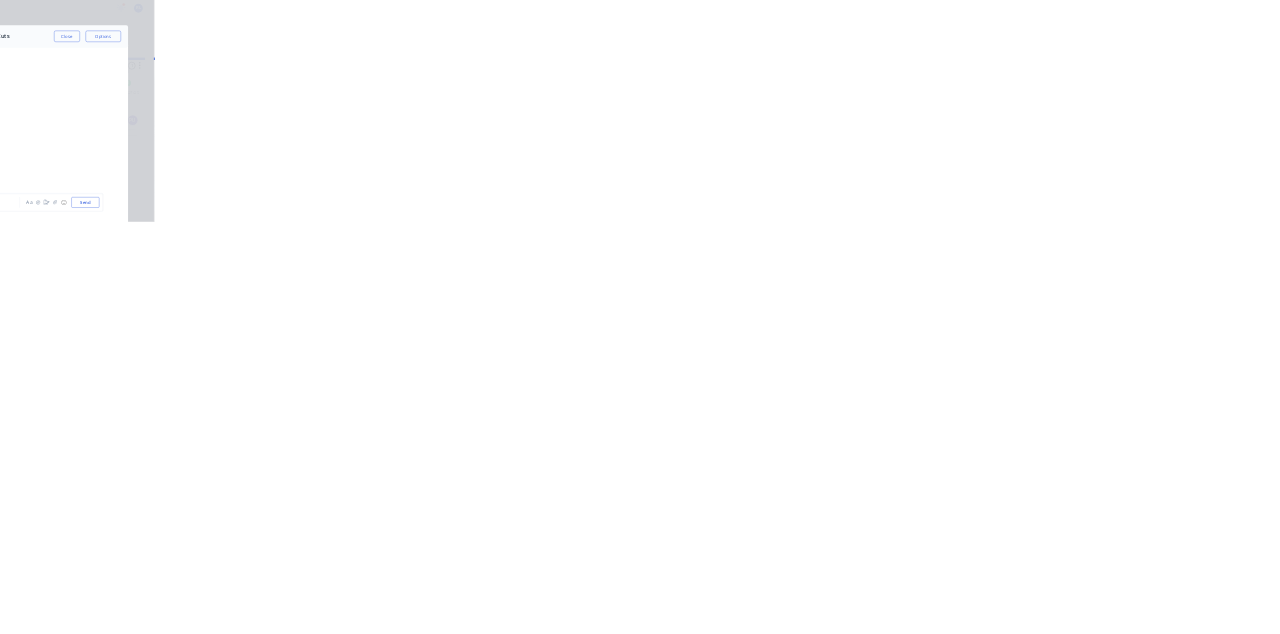scroll, scrollTop: 0, scrollLeft: 0, axis: both 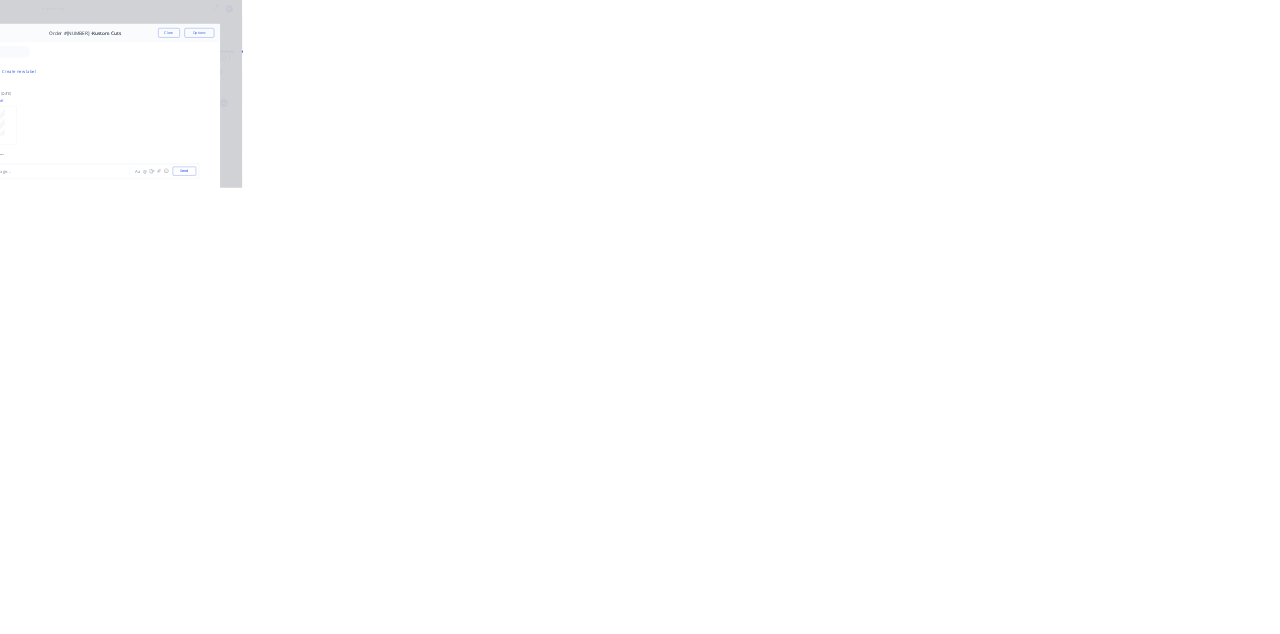 click on "Close" at bounding box center [1033, 111] 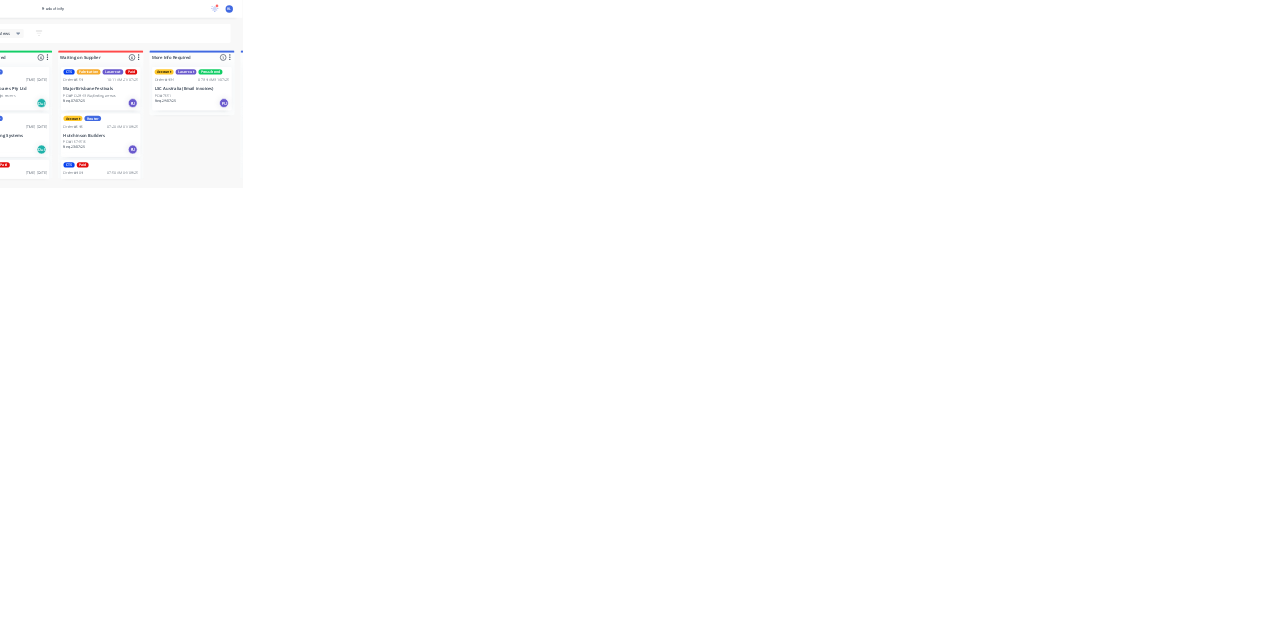scroll, scrollTop: 533, scrollLeft: 0, axis: vertical 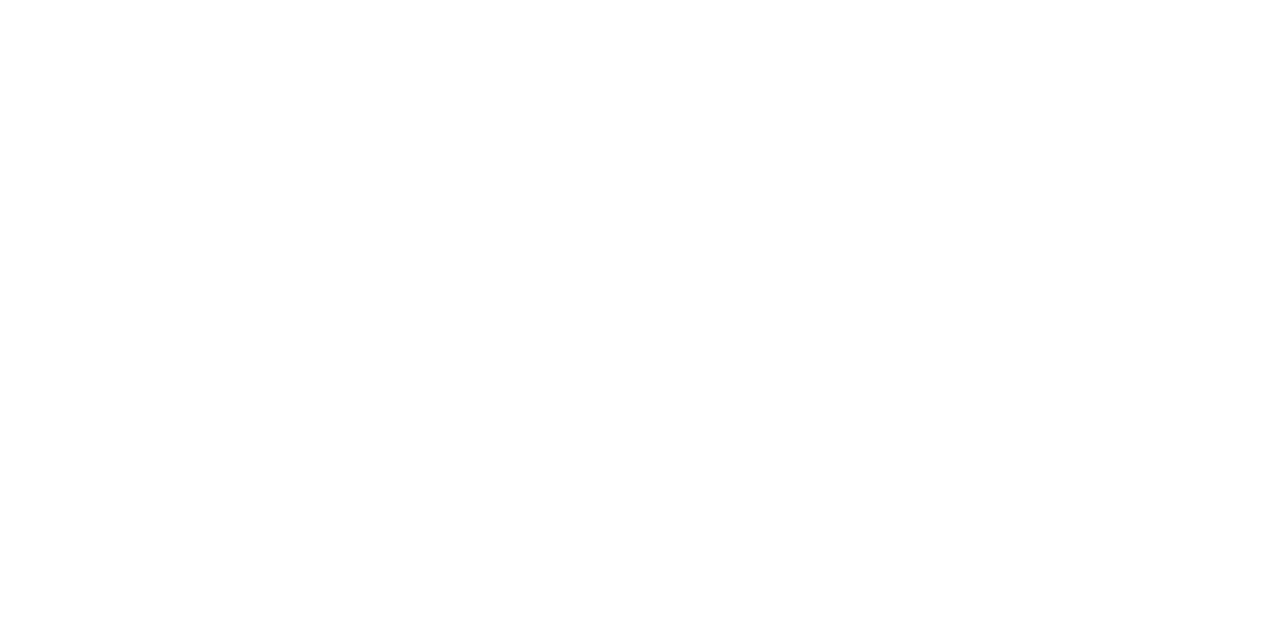 click on "Sign-A-Rama Helensvale -  EMAIL INVOICES" at bounding box center (2035, 658) 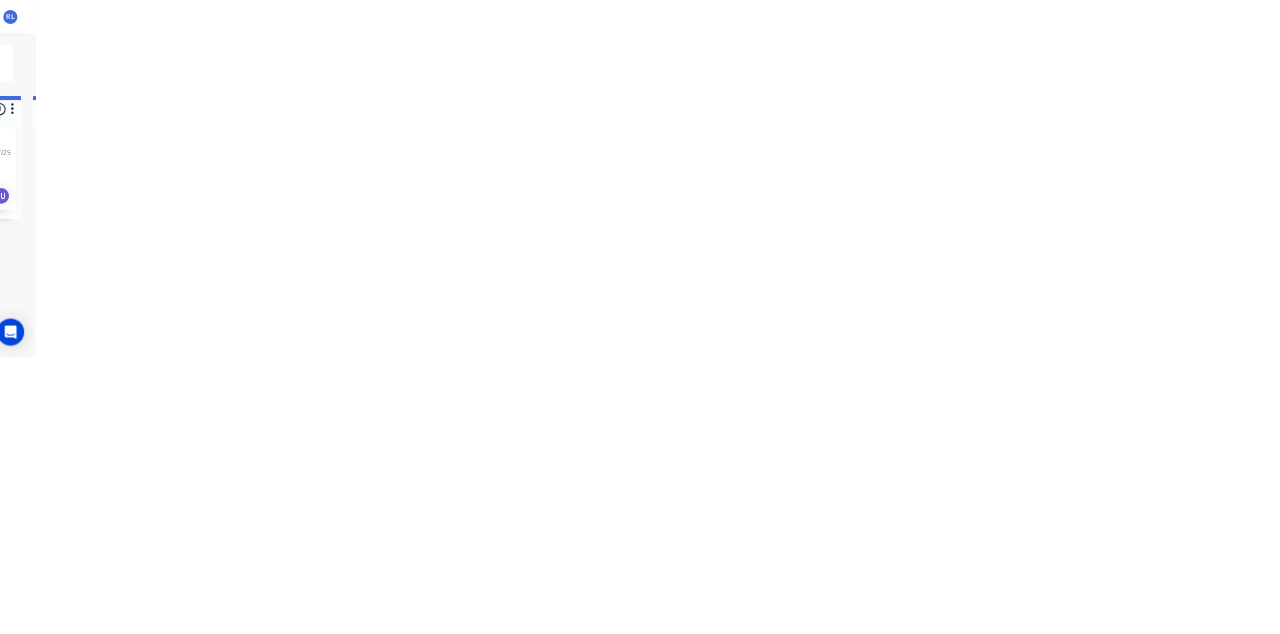 scroll, scrollTop: 0, scrollLeft: 0, axis: both 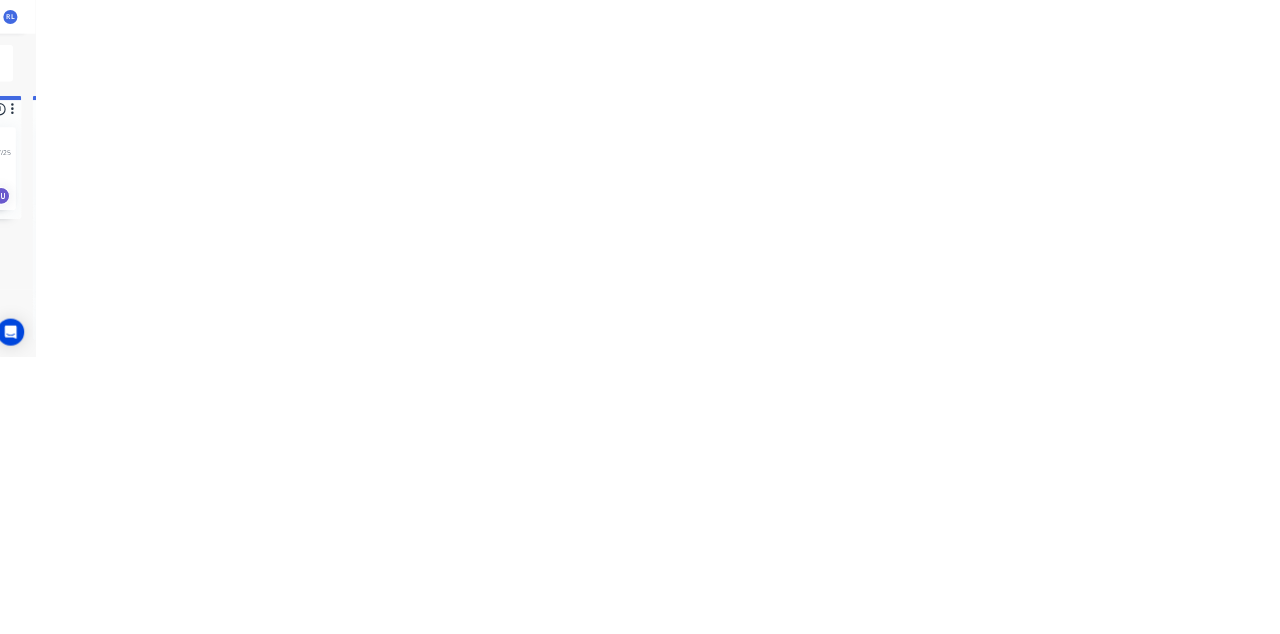 click on "CTS Edge work Fabrication Laser cut Paid Order #671 08:01 AM 21/07/25 Zimmermann PO #POS blocks & Sale blocks Req. 07/07/25 Del" at bounding box center (2035, 312) 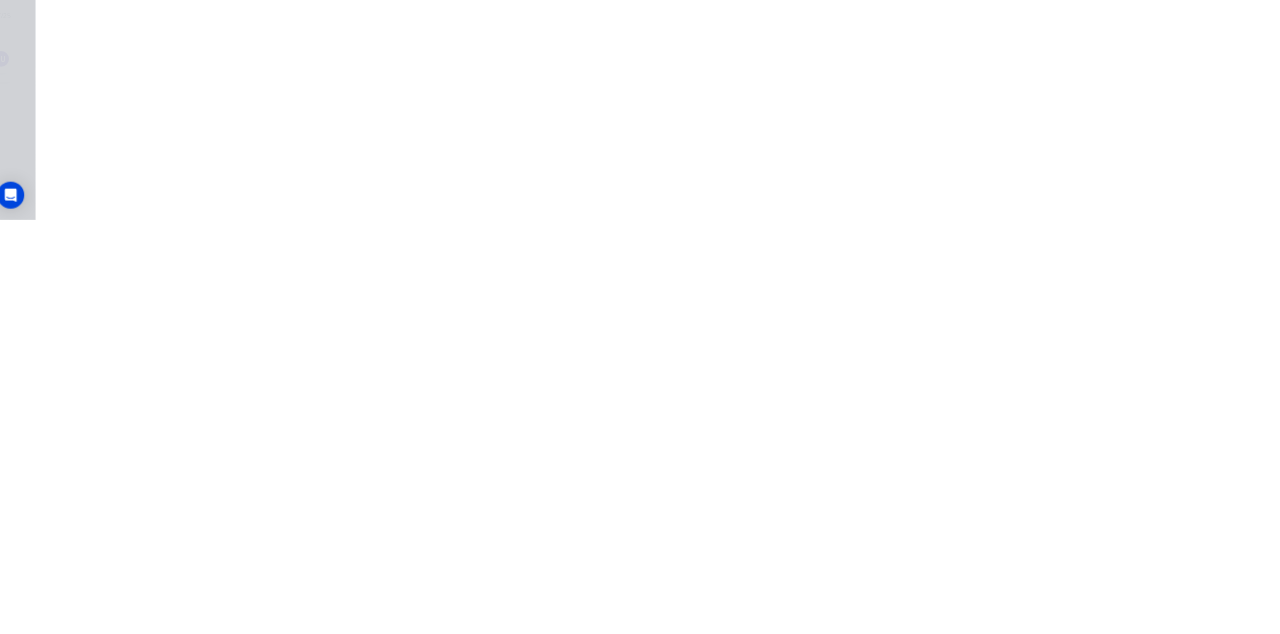 scroll, scrollTop: 0, scrollLeft: 0, axis: both 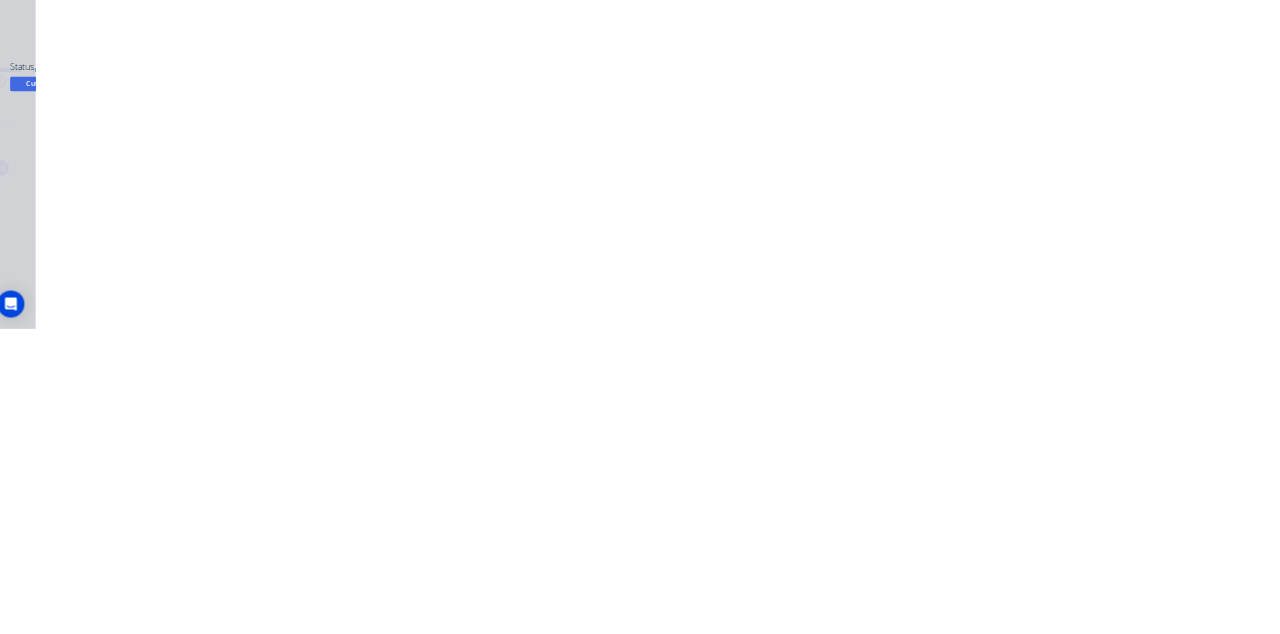 click on "Close" at bounding box center [1033, 111] 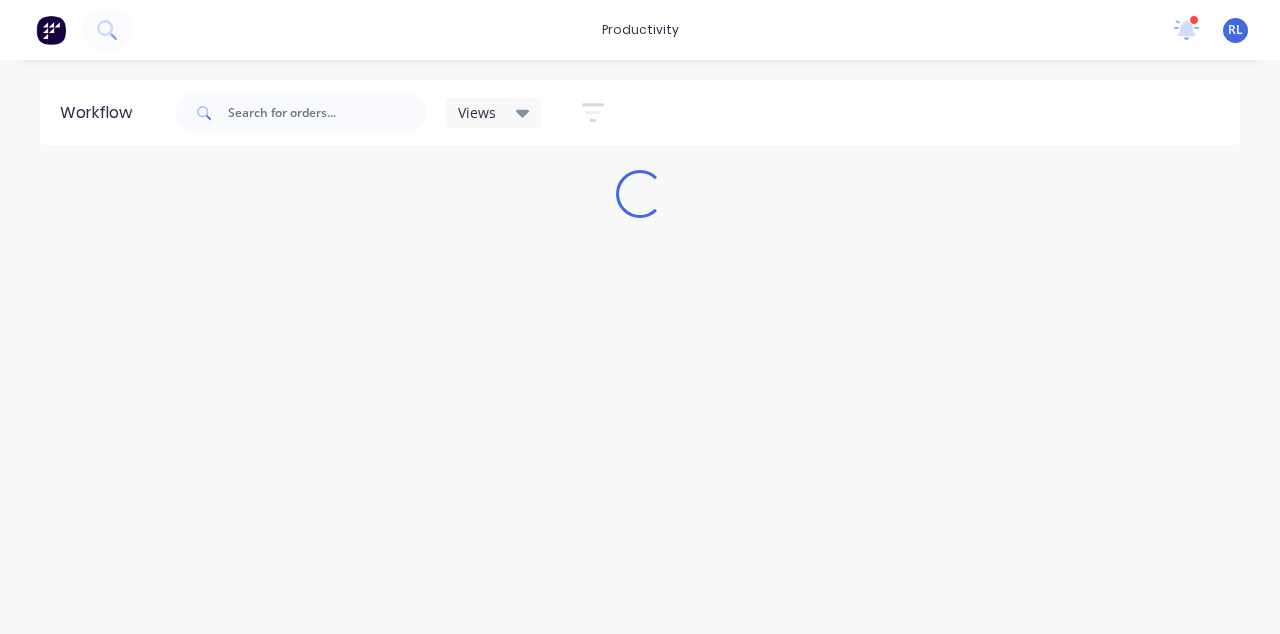 scroll, scrollTop: 0, scrollLeft: 0, axis: both 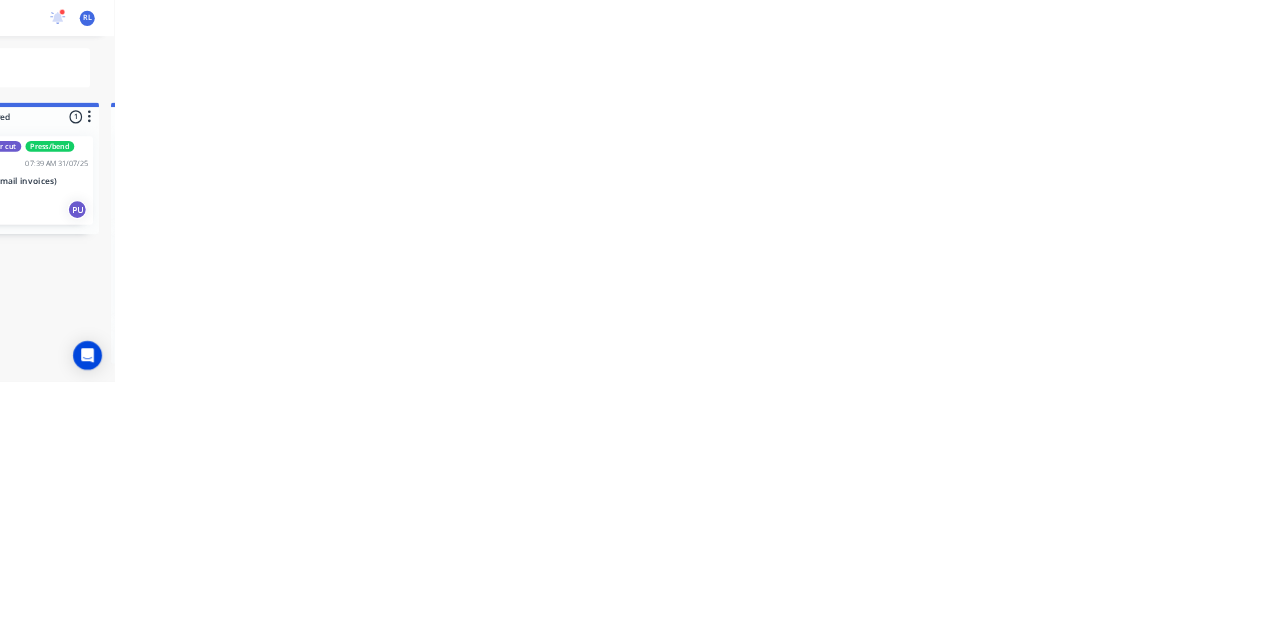 click on "Southport Printing Co. - EMAIL INVOICES" at bounding box center [2035, 491] 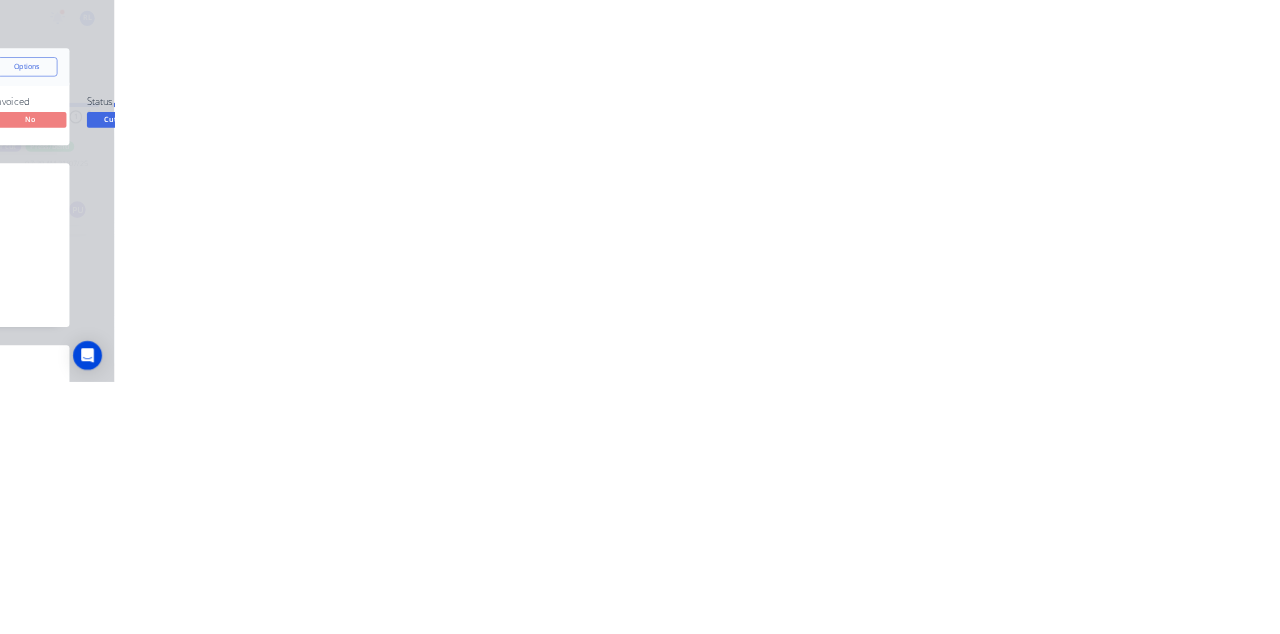 click on "Collaborate" at bounding box center [170, 175] 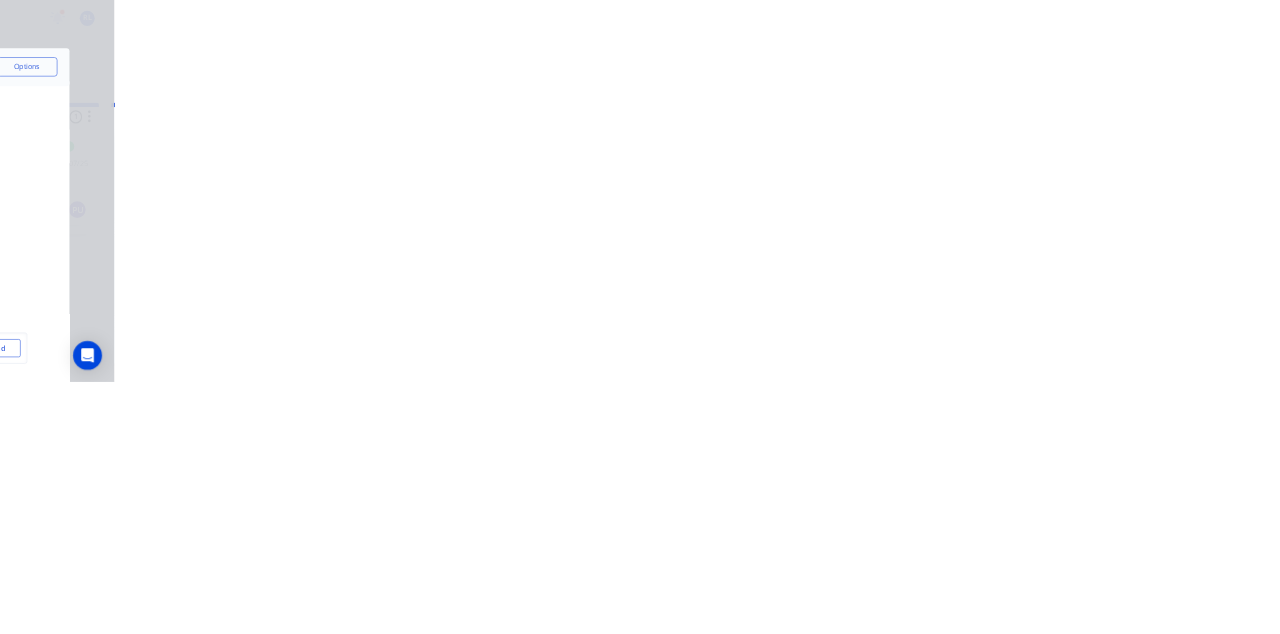 click at bounding box center [643, 578] 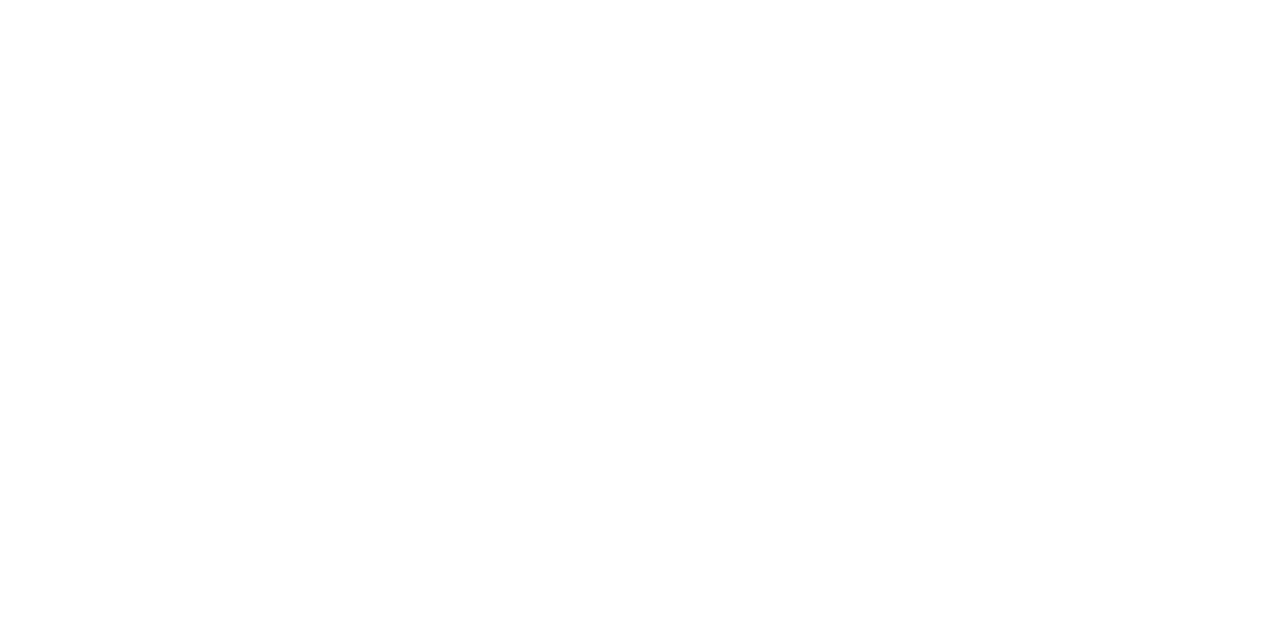 type 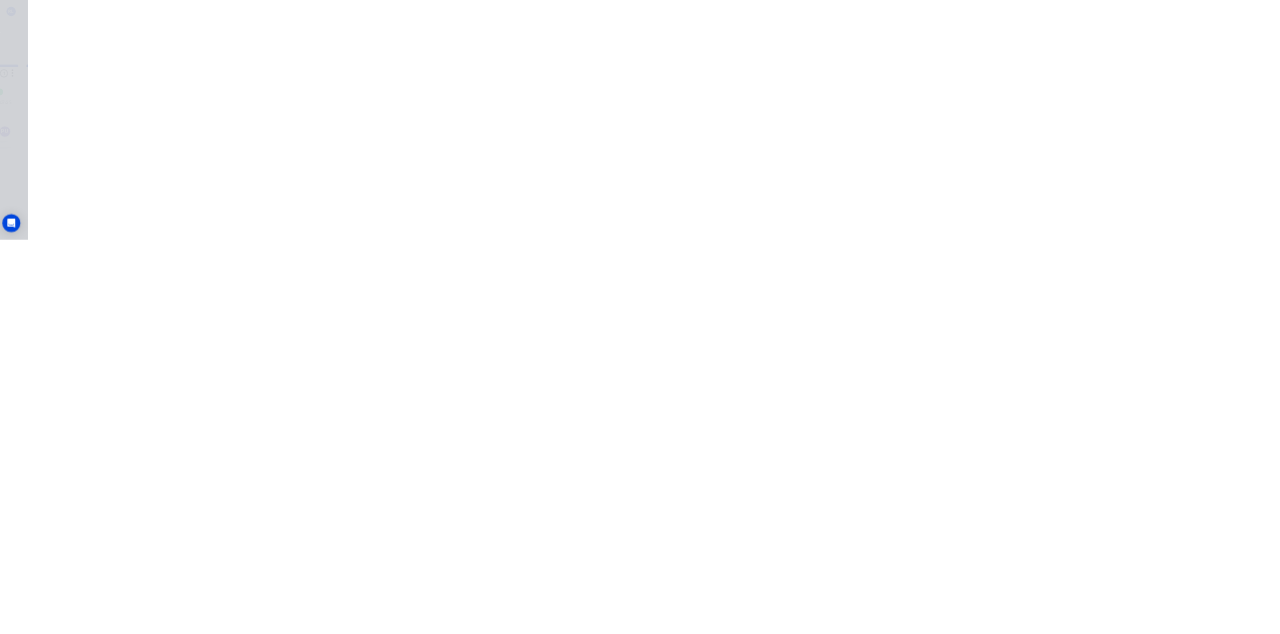 click on "Close" at bounding box center [1033, 111] 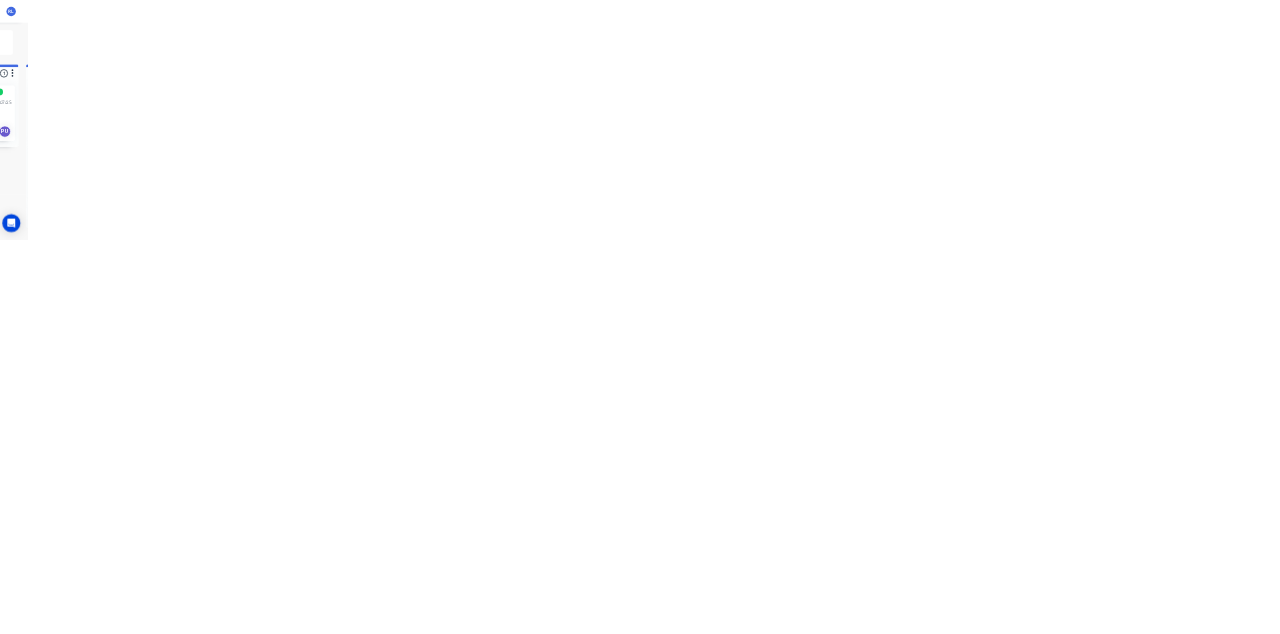 scroll, scrollTop: 690, scrollLeft: 0, axis: vertical 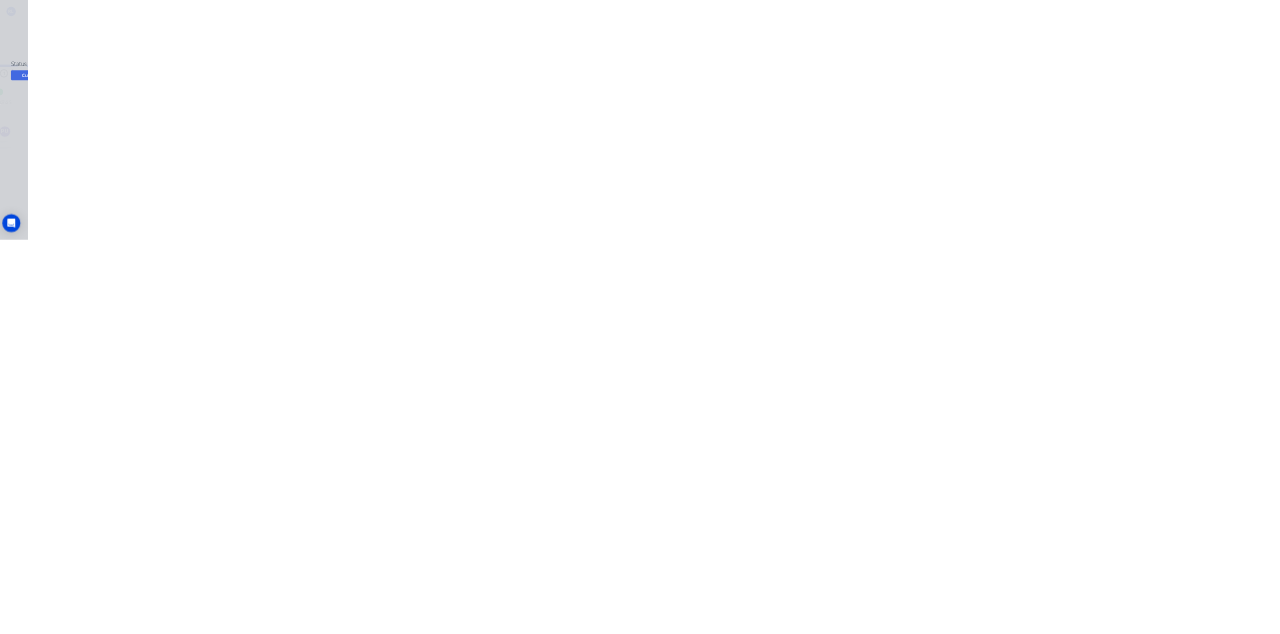 click on "Close" at bounding box center (1033, 111) 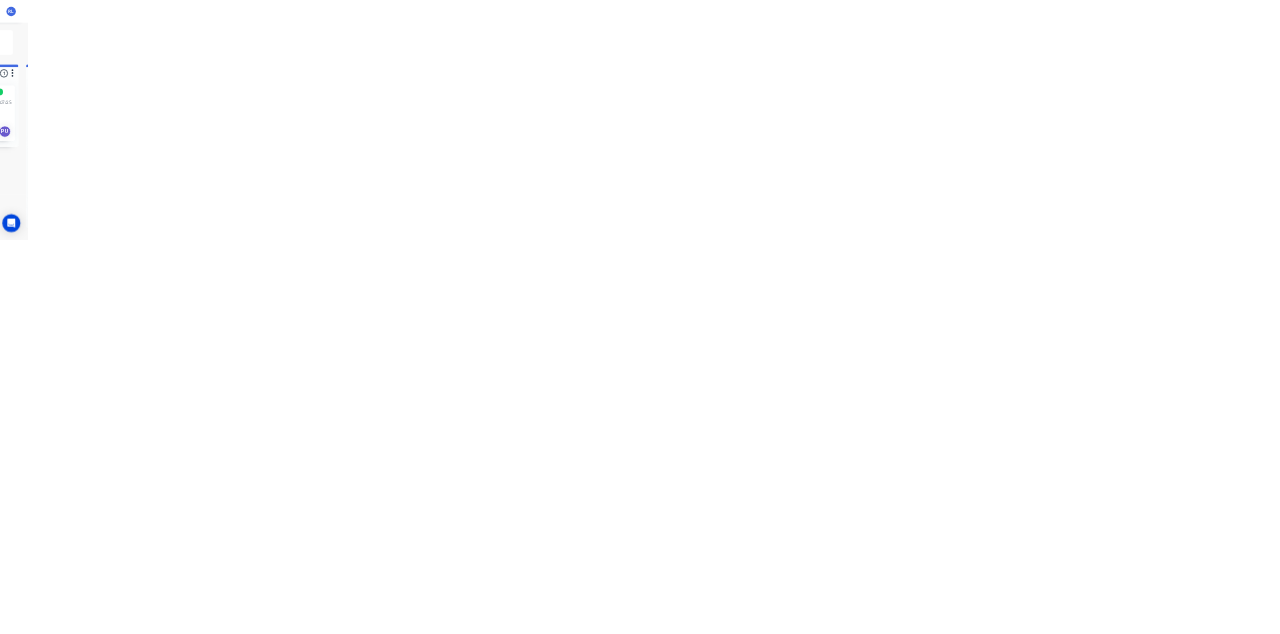 click on "PO #[TEXT]" at bounding box center (2035, 474) 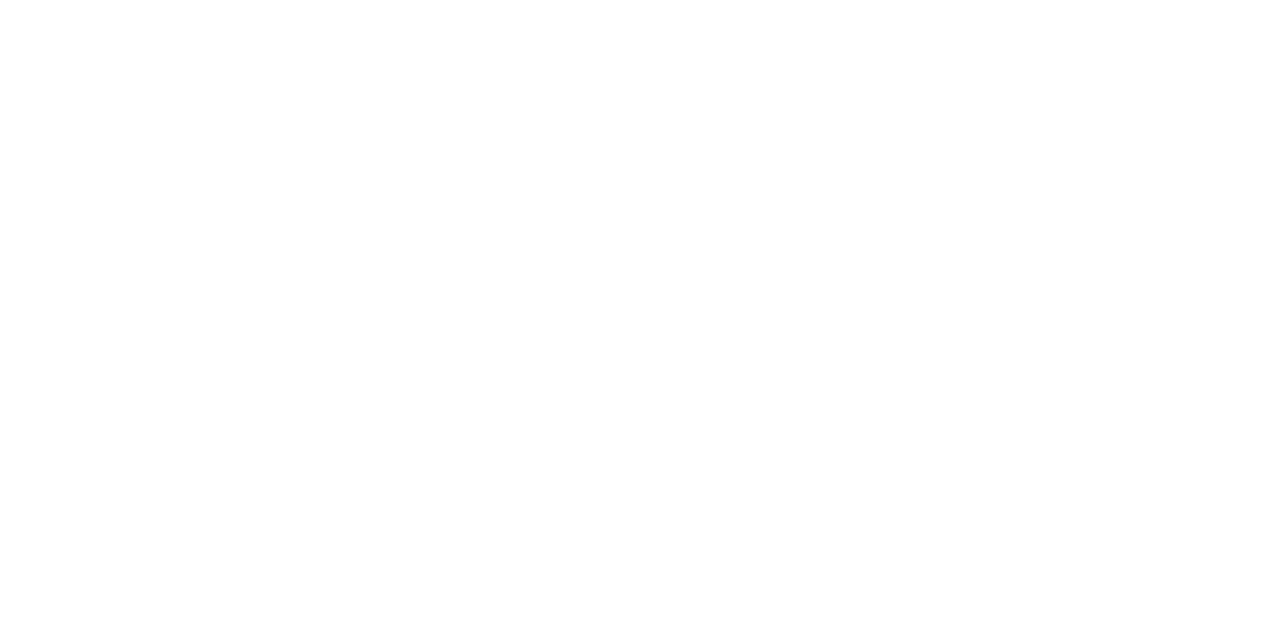 click on "Collaborate" at bounding box center [170, 175] 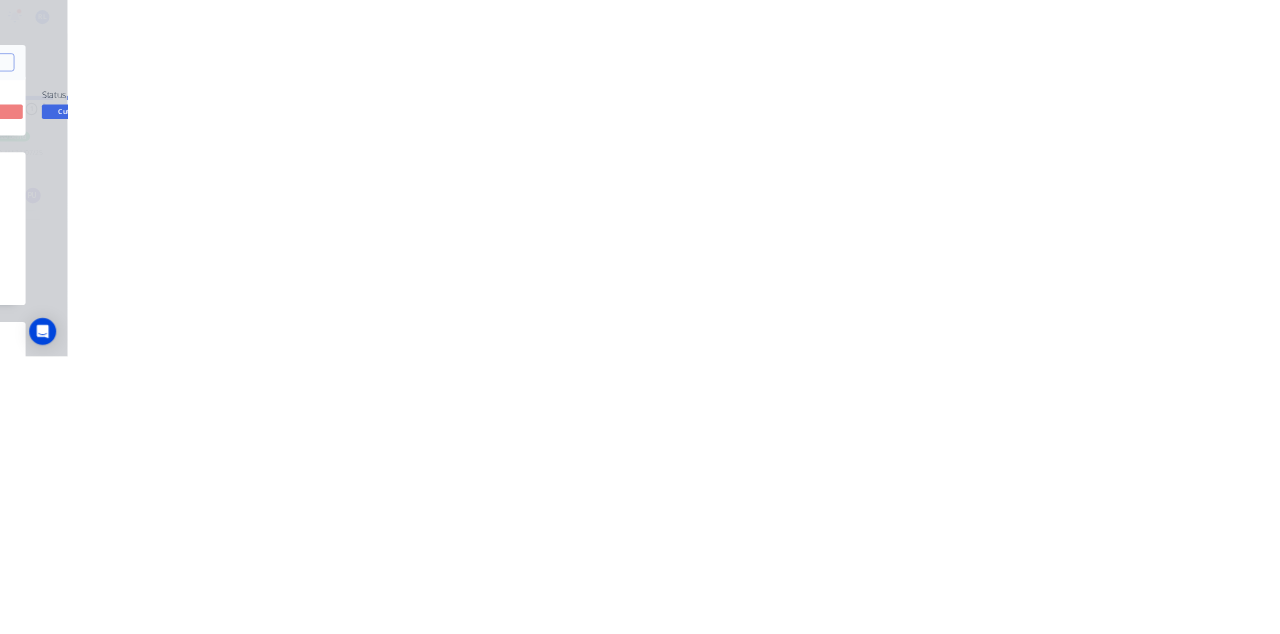click on "Collaborate" at bounding box center [169, 175] 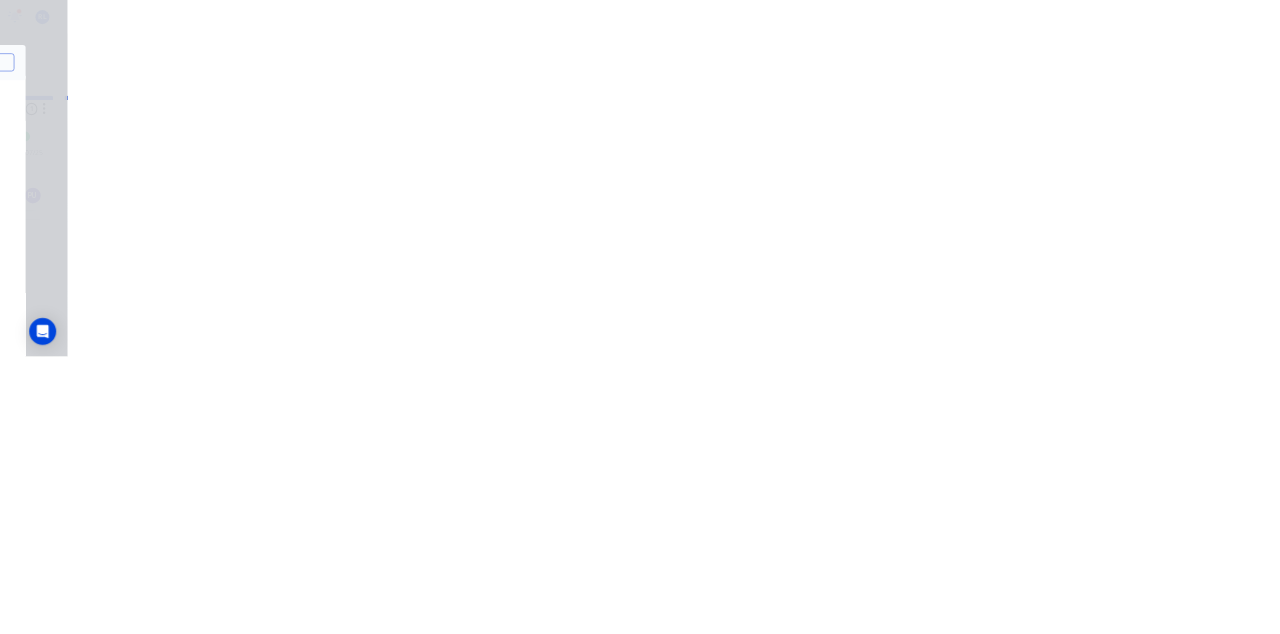 click at bounding box center [643, 578] 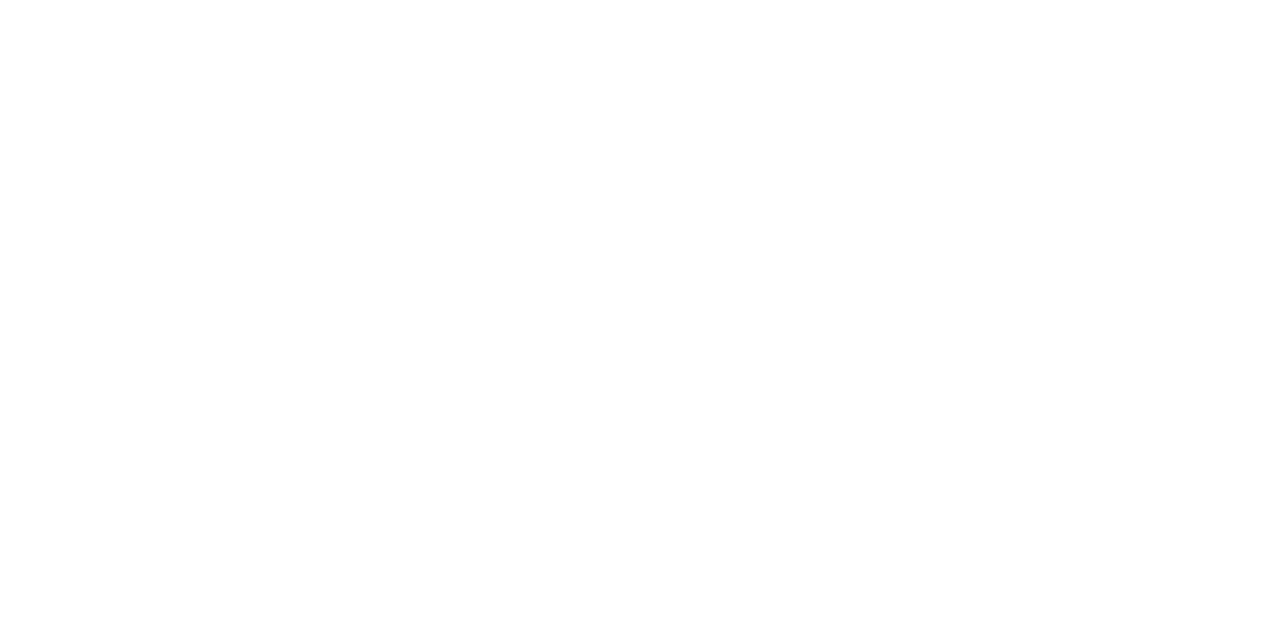 type 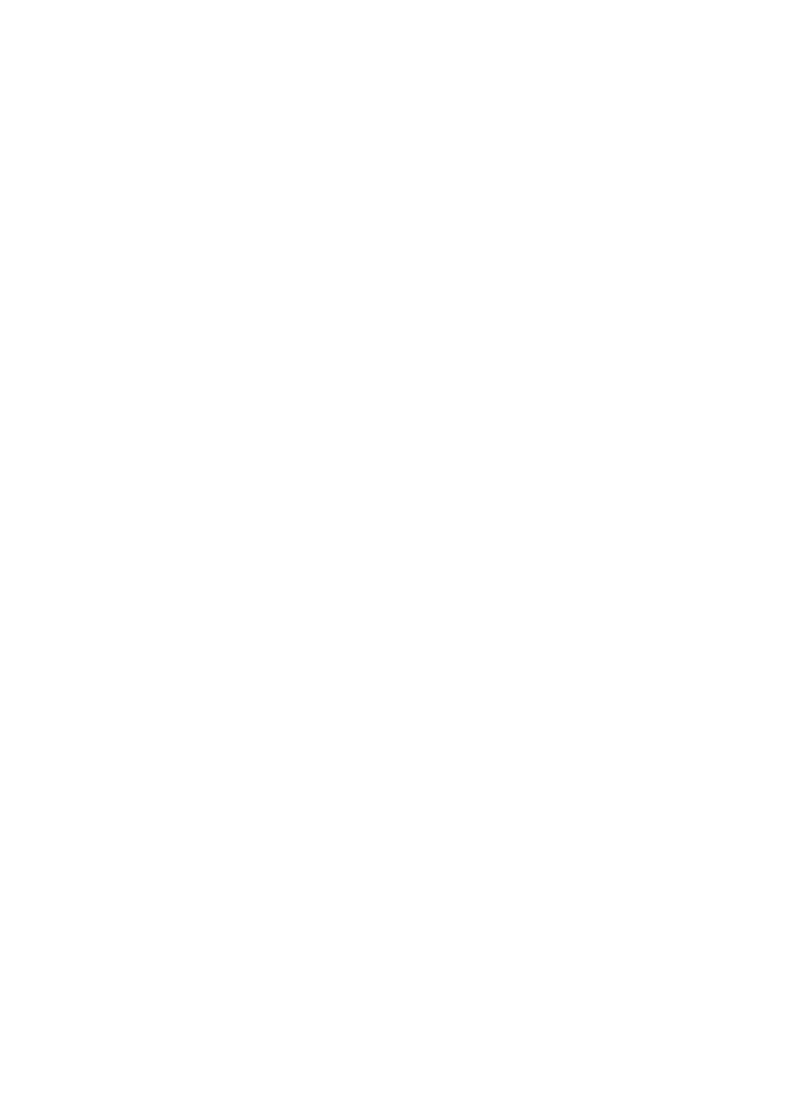 scroll, scrollTop: 0, scrollLeft: 0, axis: both 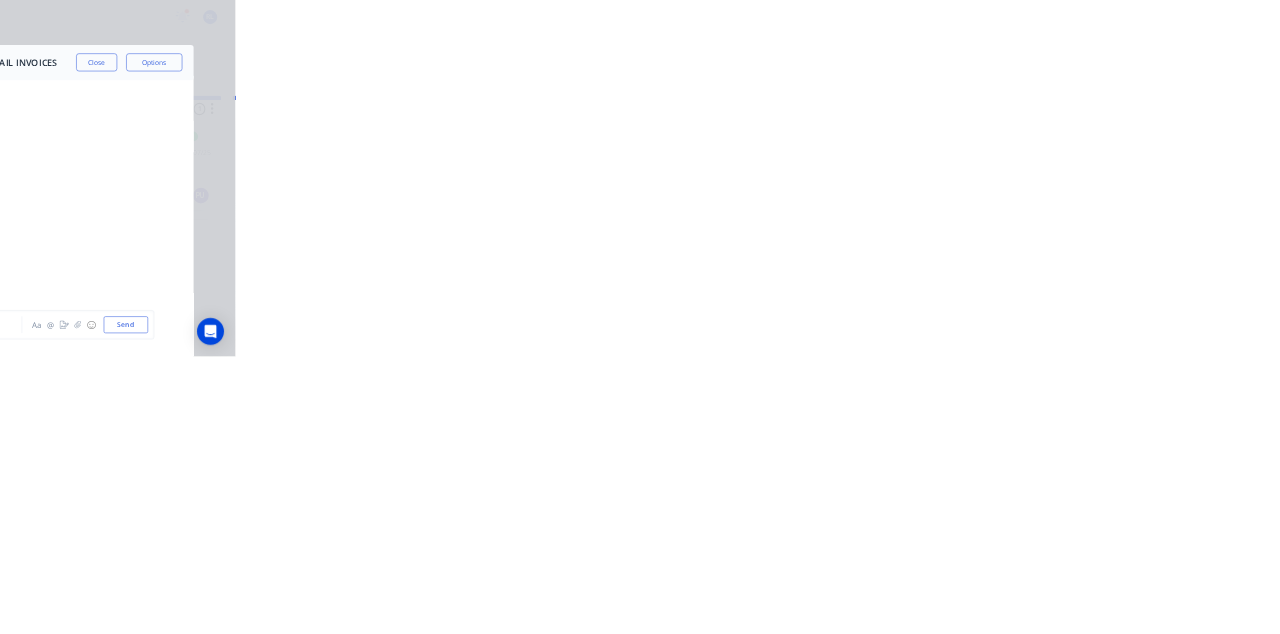 click on "Close" at bounding box center [1033, 111] 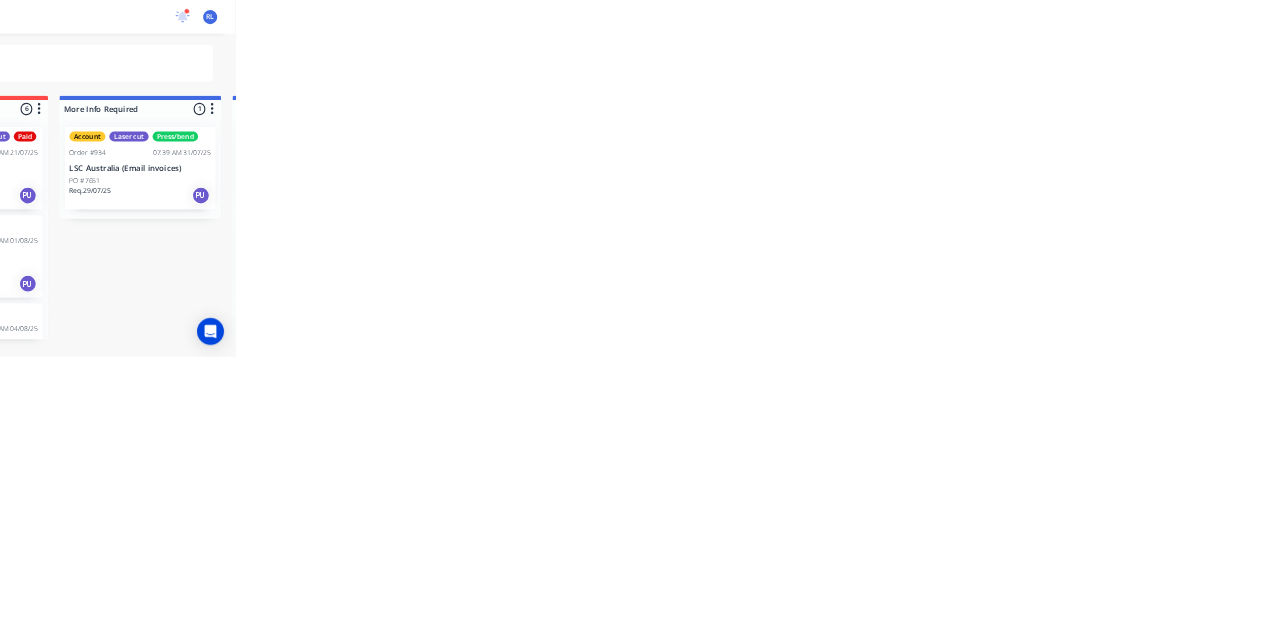 scroll, scrollTop: 516, scrollLeft: 0, axis: vertical 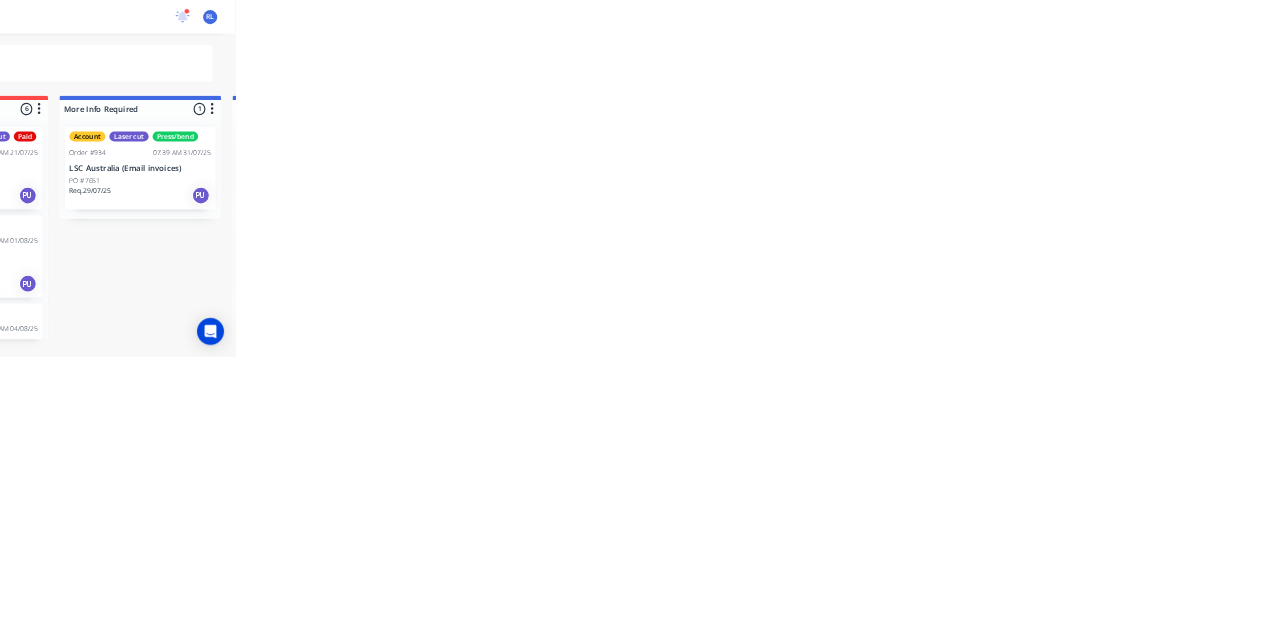 click on "Sign-A-Rama Helensvale -  EMAIL INVOICES" at bounding box center (2035, 445) 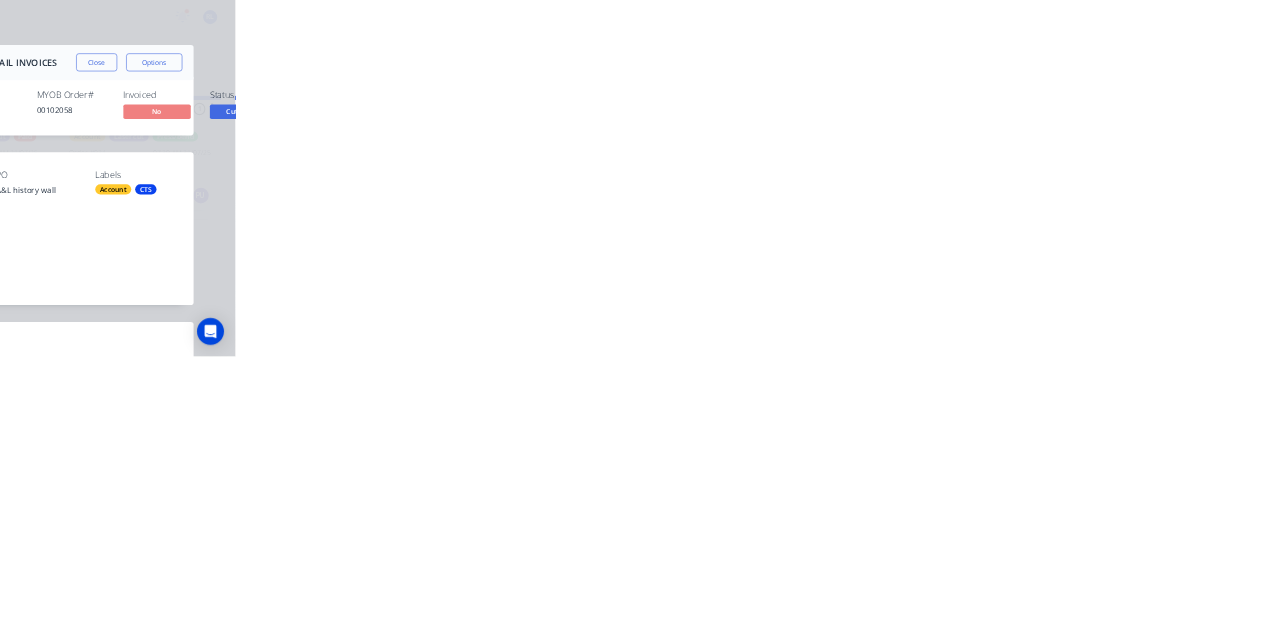 click on "Collaborate" at bounding box center (170, 175) 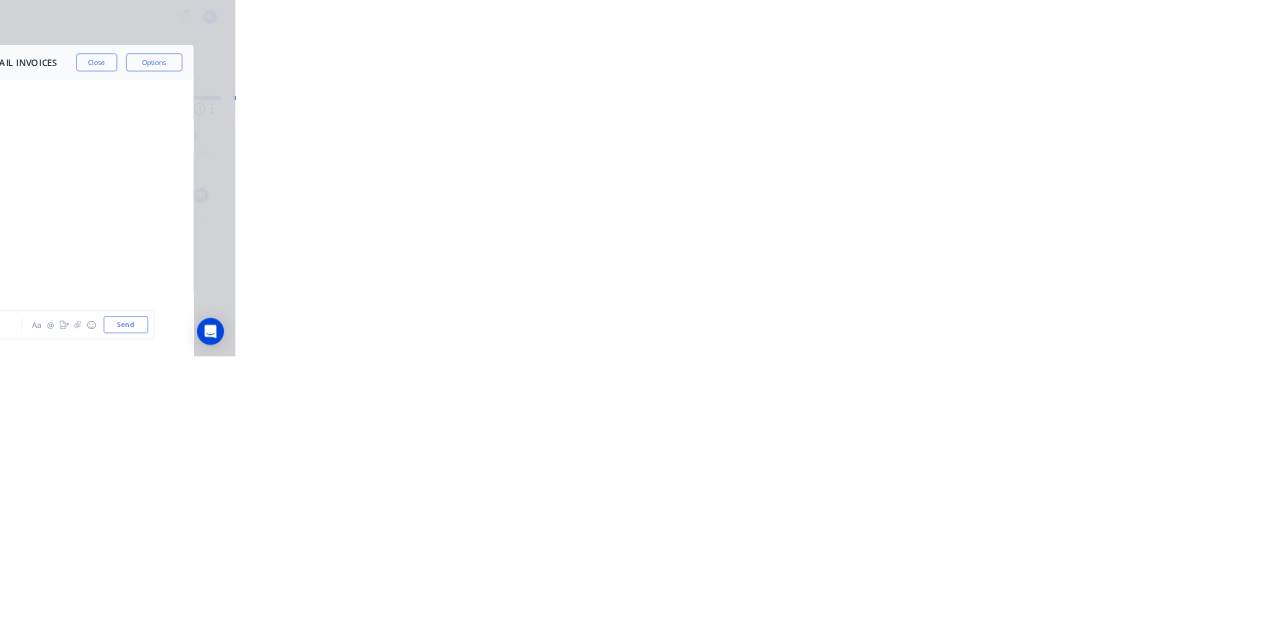 click at bounding box center [643, 578] 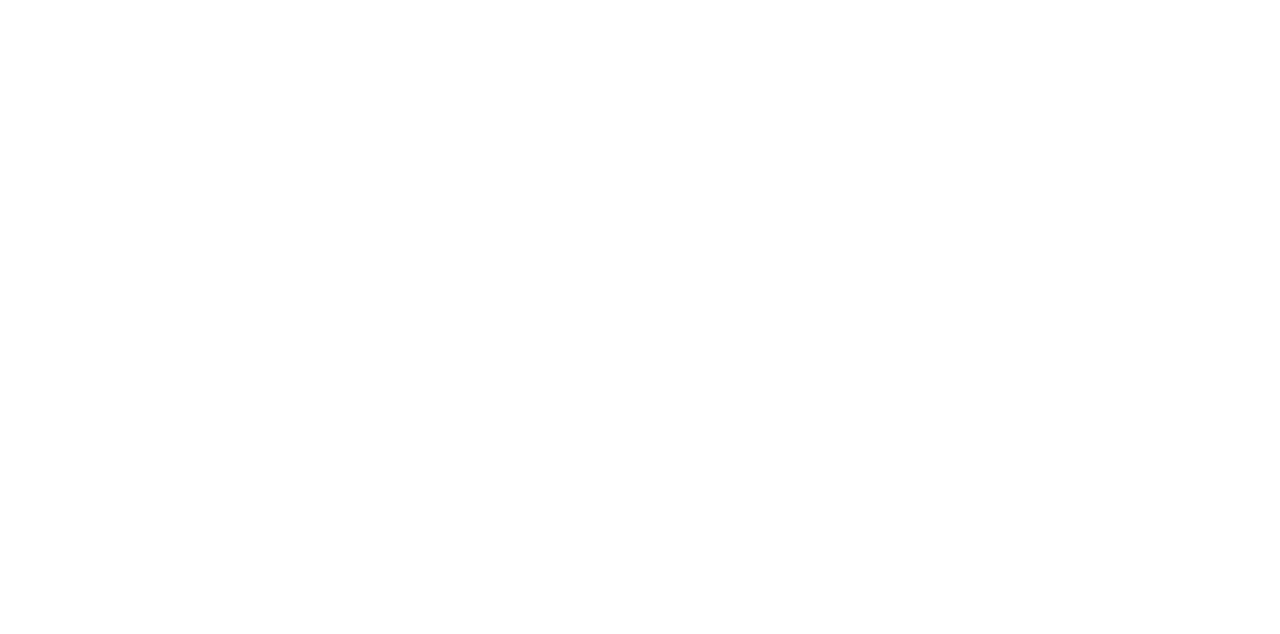 type 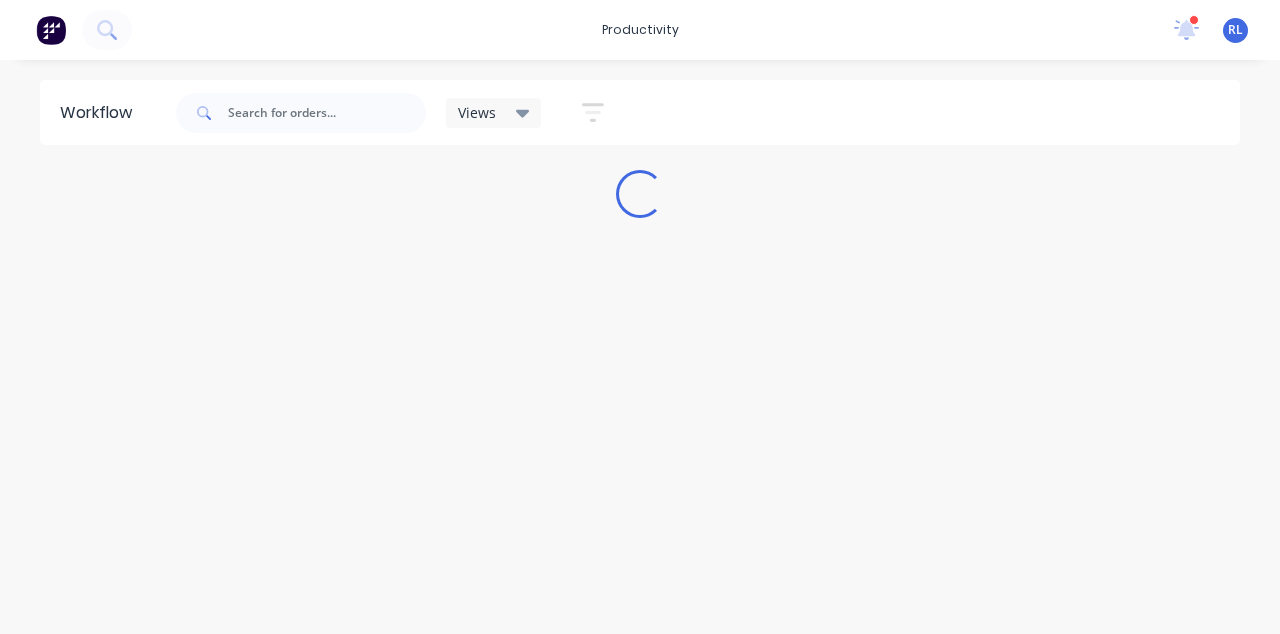 scroll, scrollTop: 0, scrollLeft: 0, axis: both 